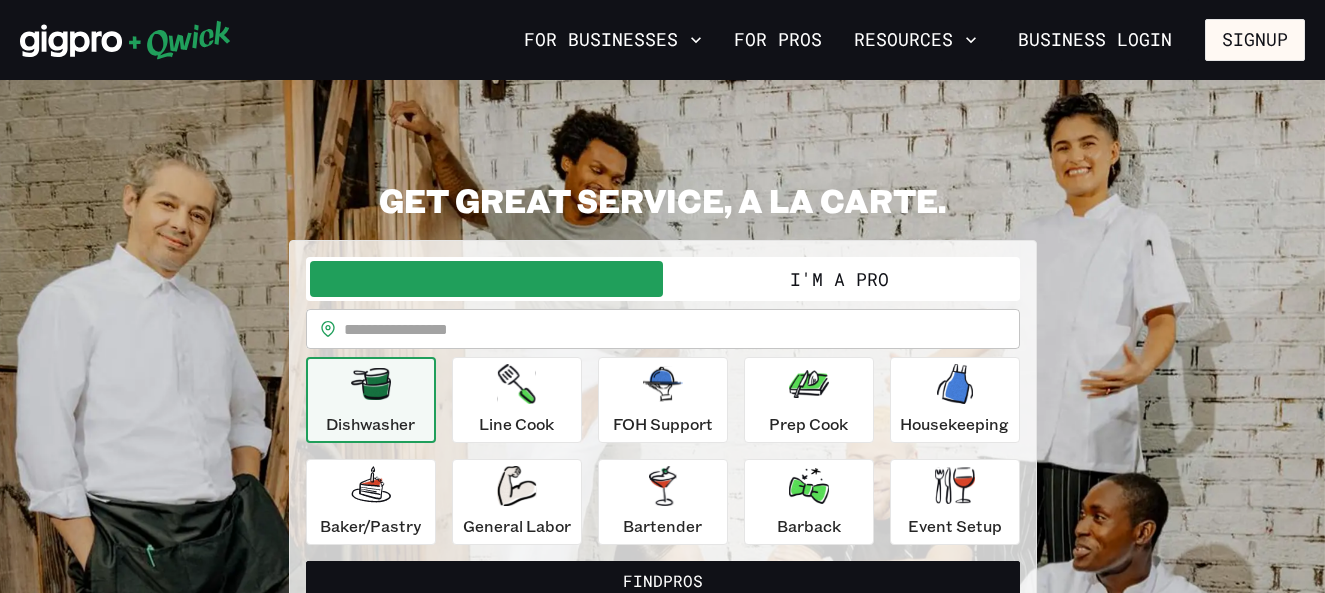 scroll, scrollTop: 0, scrollLeft: 0, axis: both 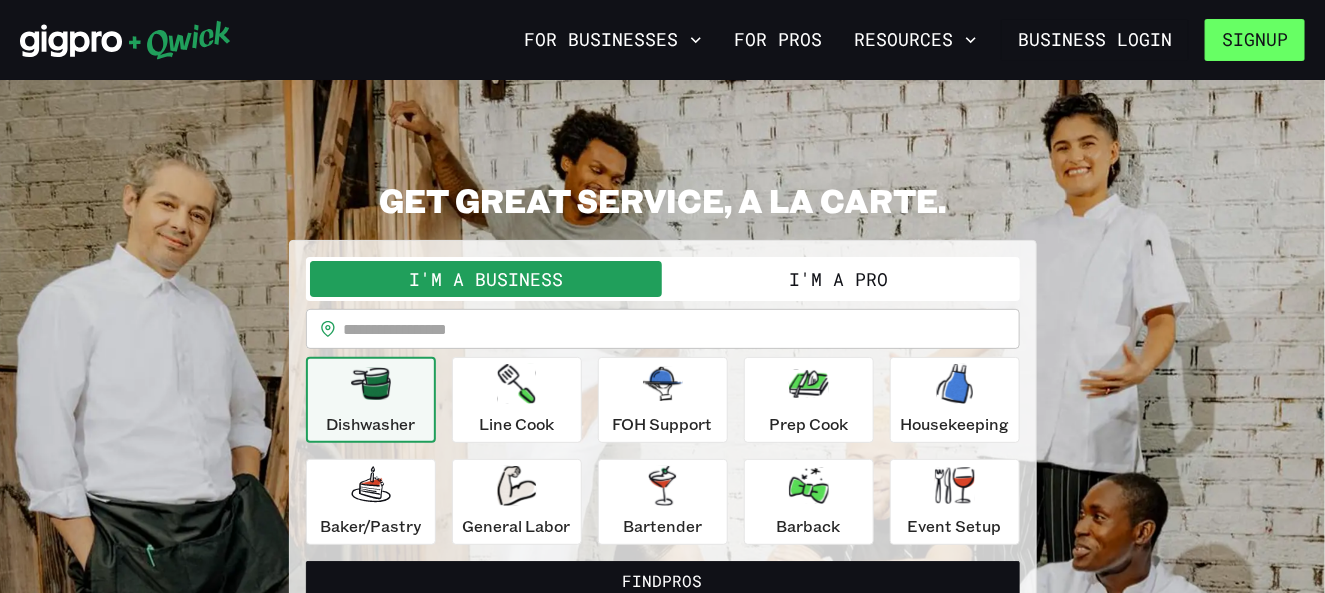 click on "Signup" at bounding box center (1255, 40) 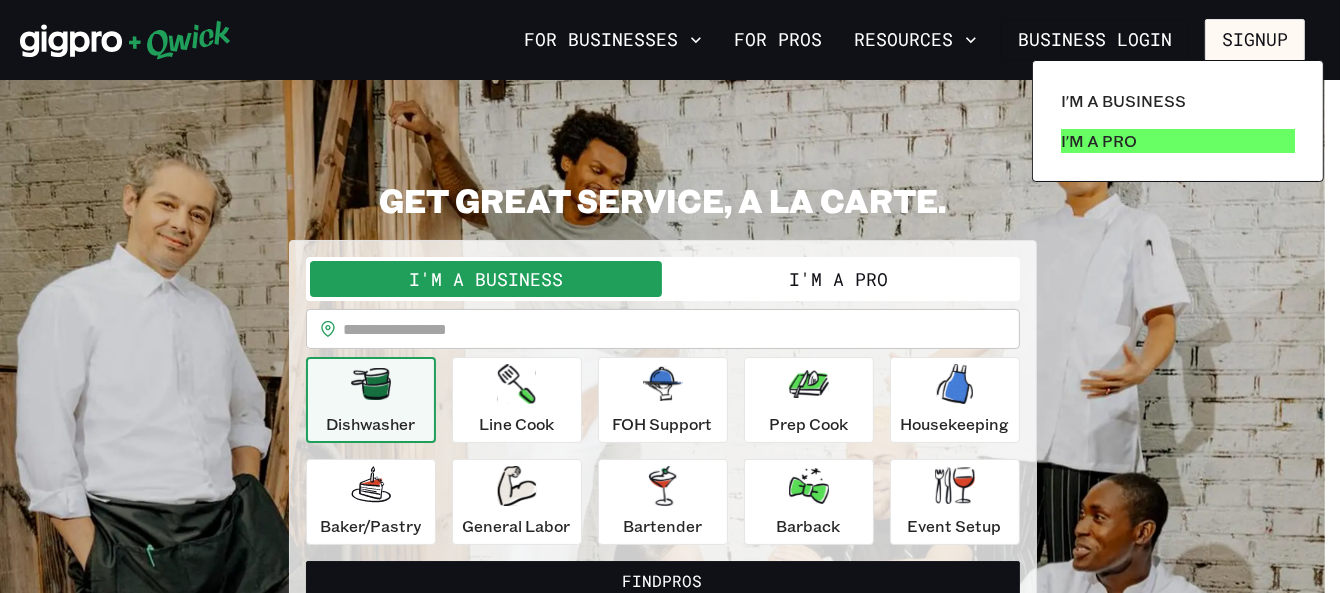 click on "I'm a Pro" at bounding box center [1178, 141] 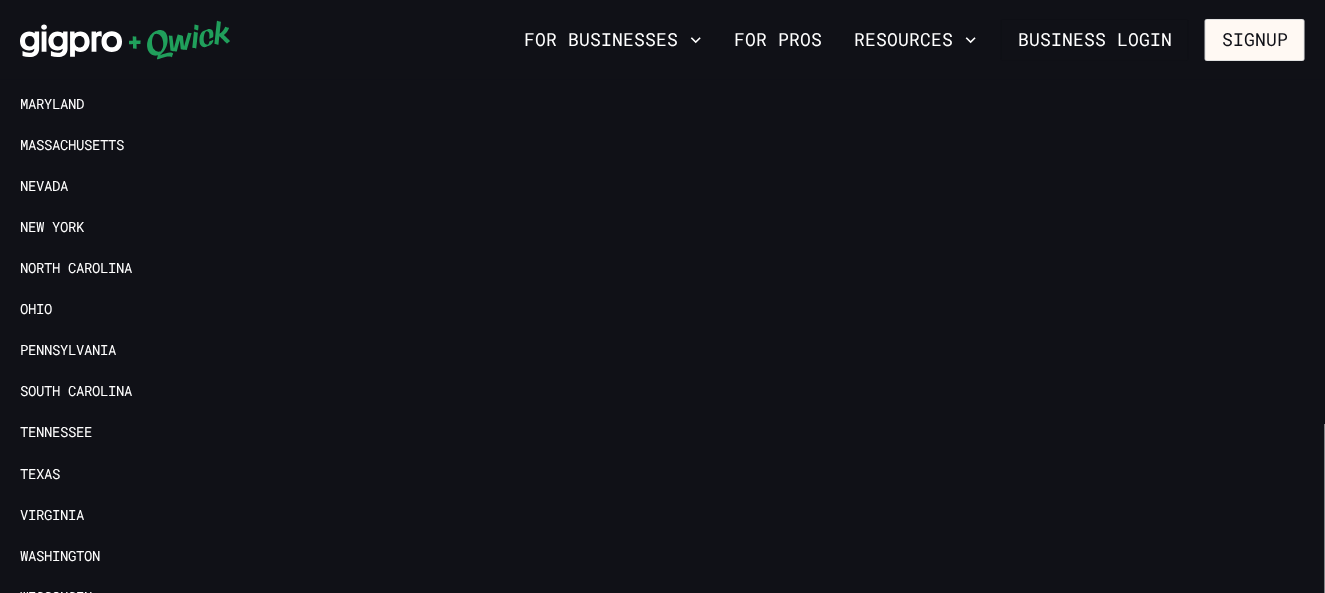 scroll, scrollTop: 4568, scrollLeft: 0, axis: vertical 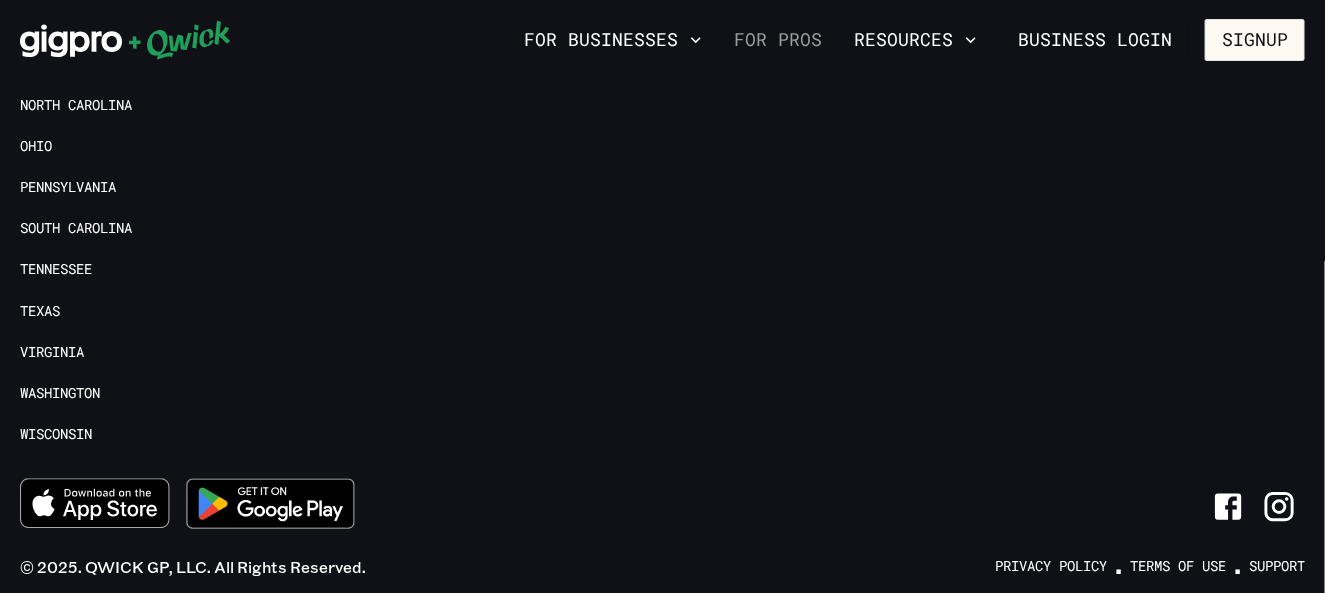 click on "For Pros" at bounding box center [778, 40] 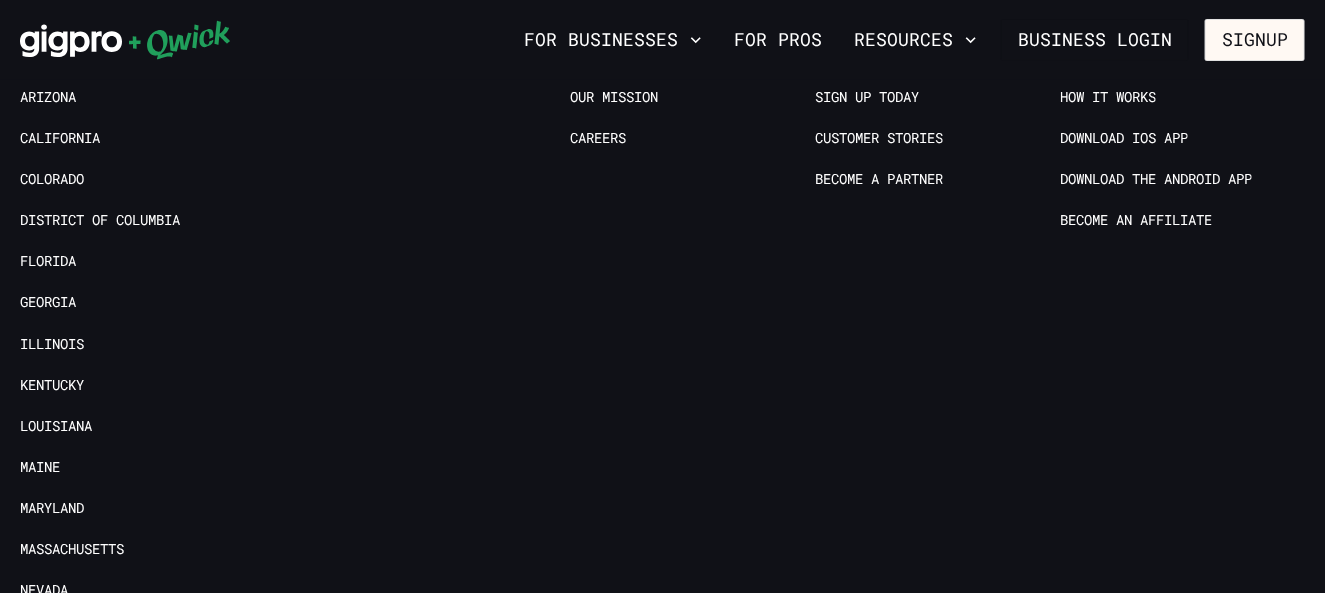 scroll, scrollTop: 4568, scrollLeft: 0, axis: vertical 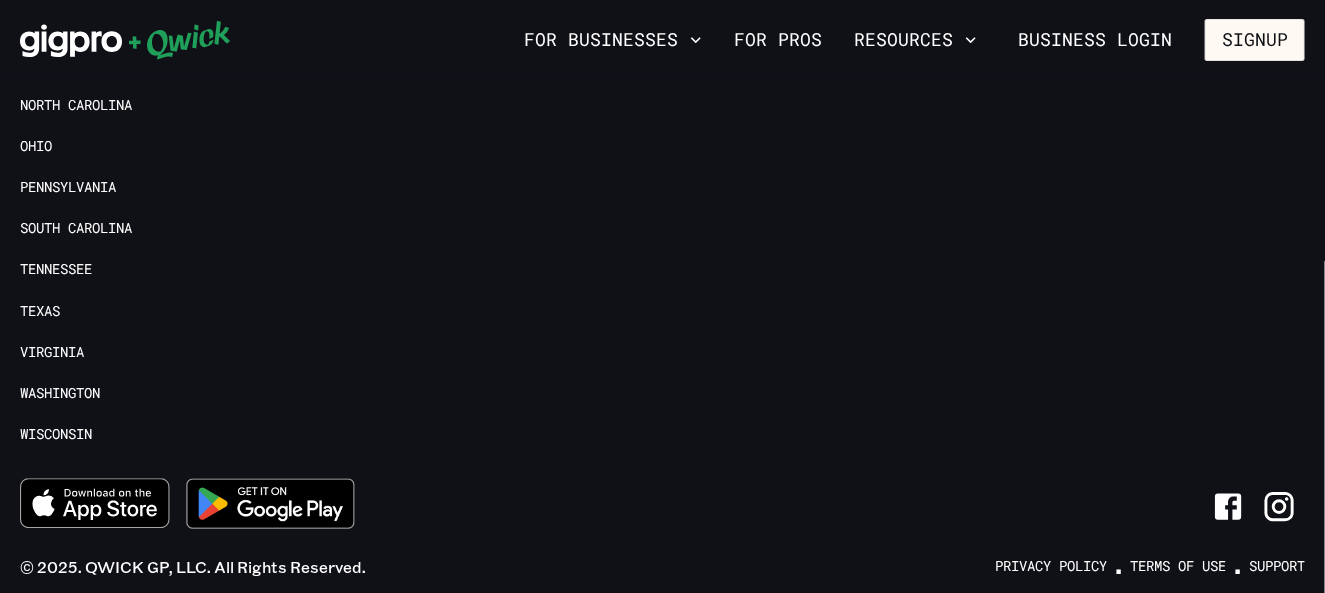 click 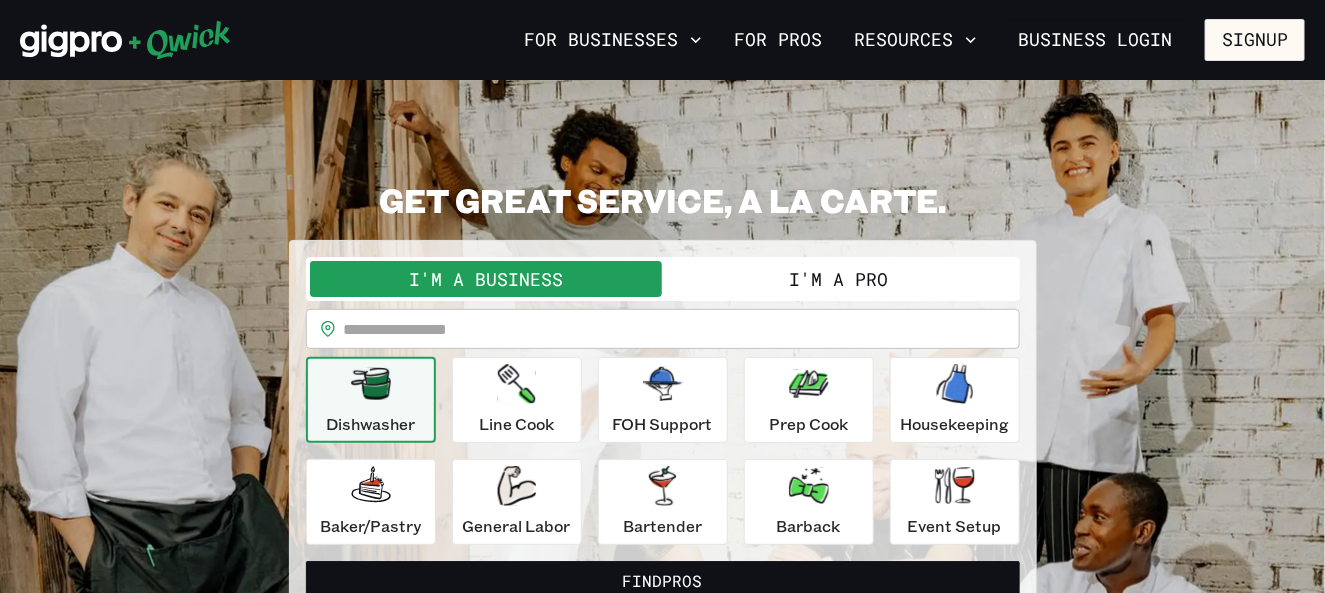 click at bounding box center [682, 329] 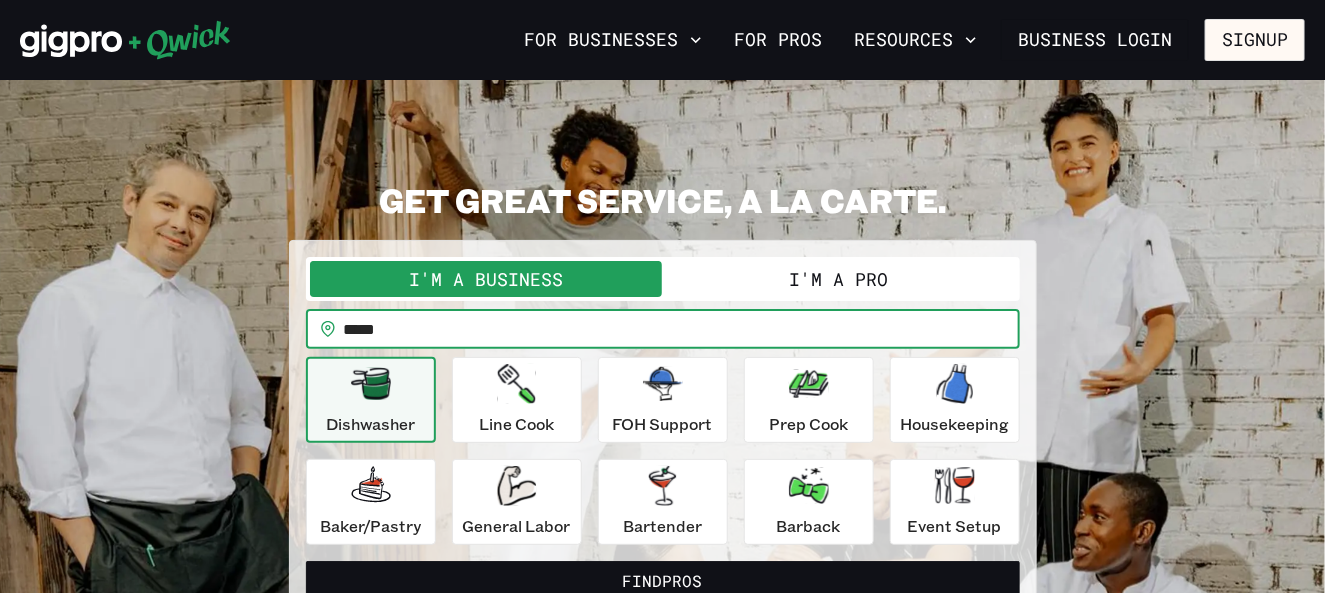 type on "*****" 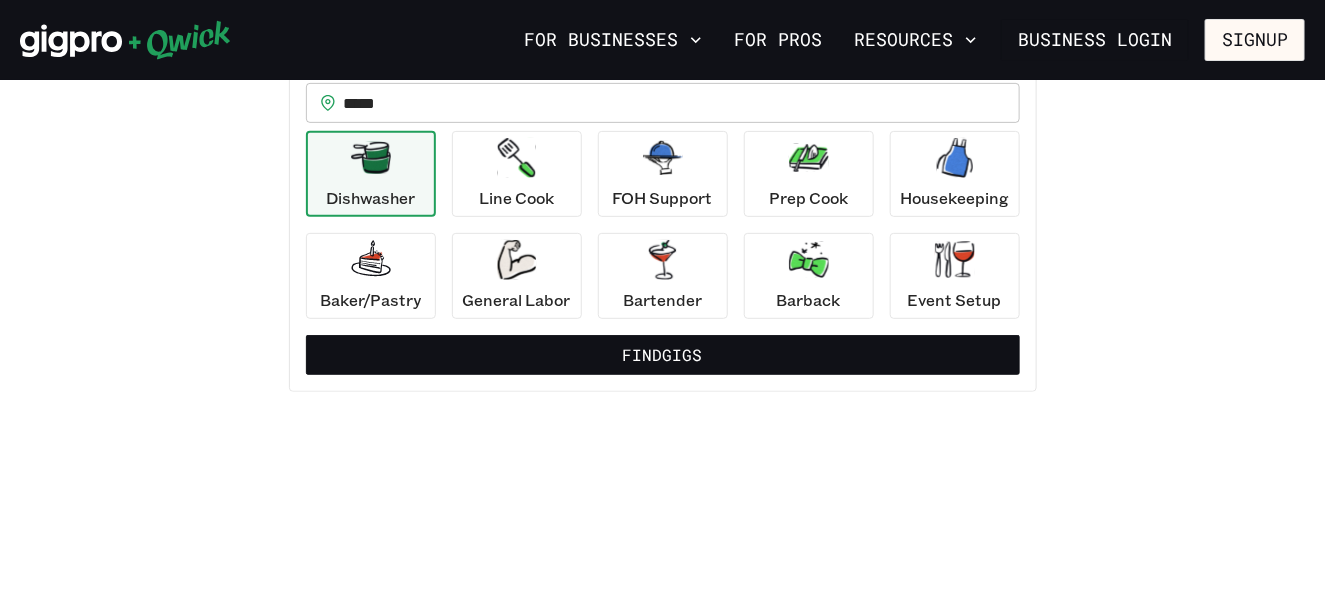 scroll, scrollTop: 400, scrollLeft: 0, axis: vertical 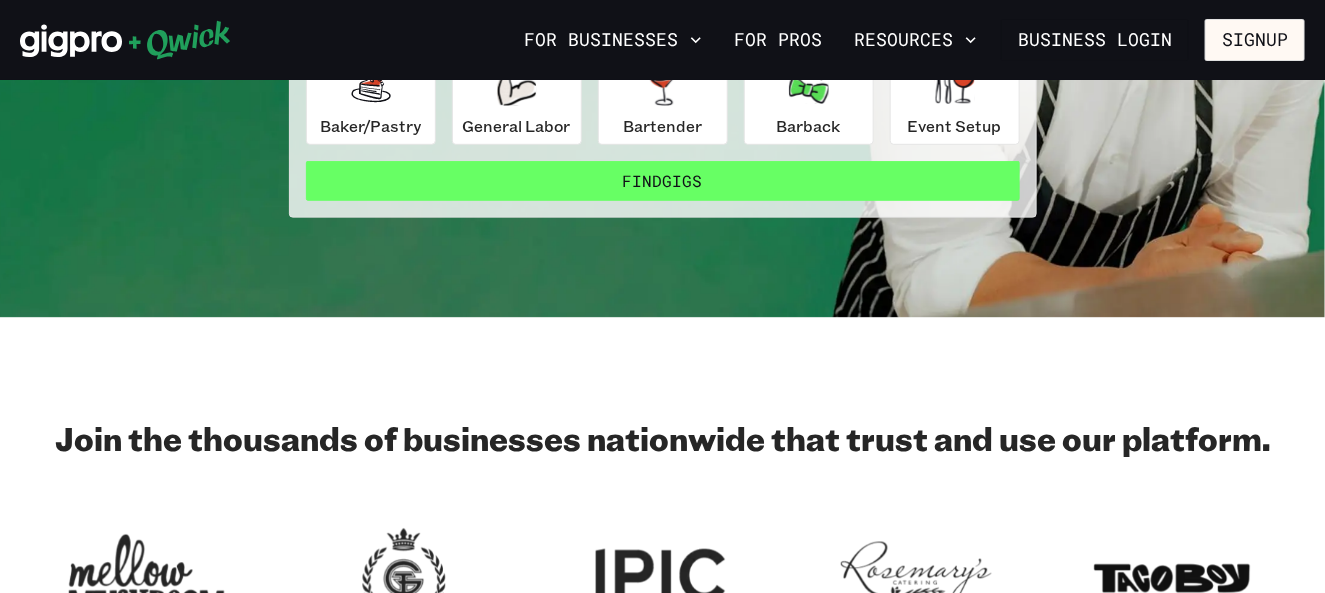 click on "Find  Gigs" at bounding box center [663, 181] 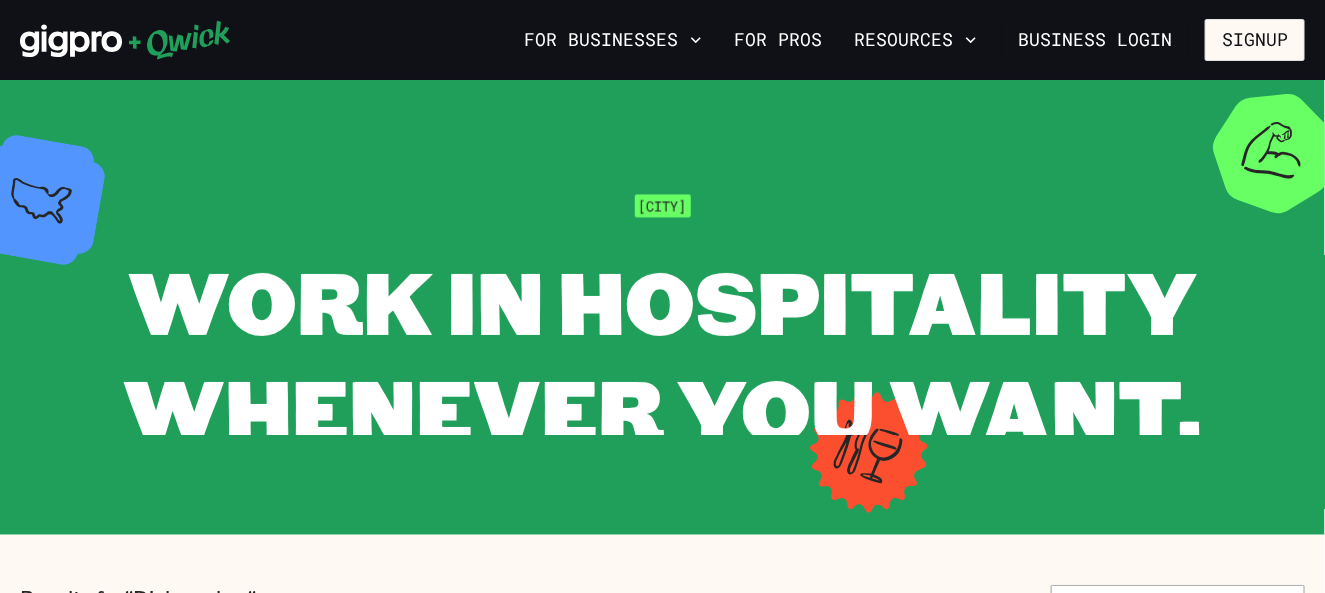 scroll, scrollTop: 500, scrollLeft: 0, axis: vertical 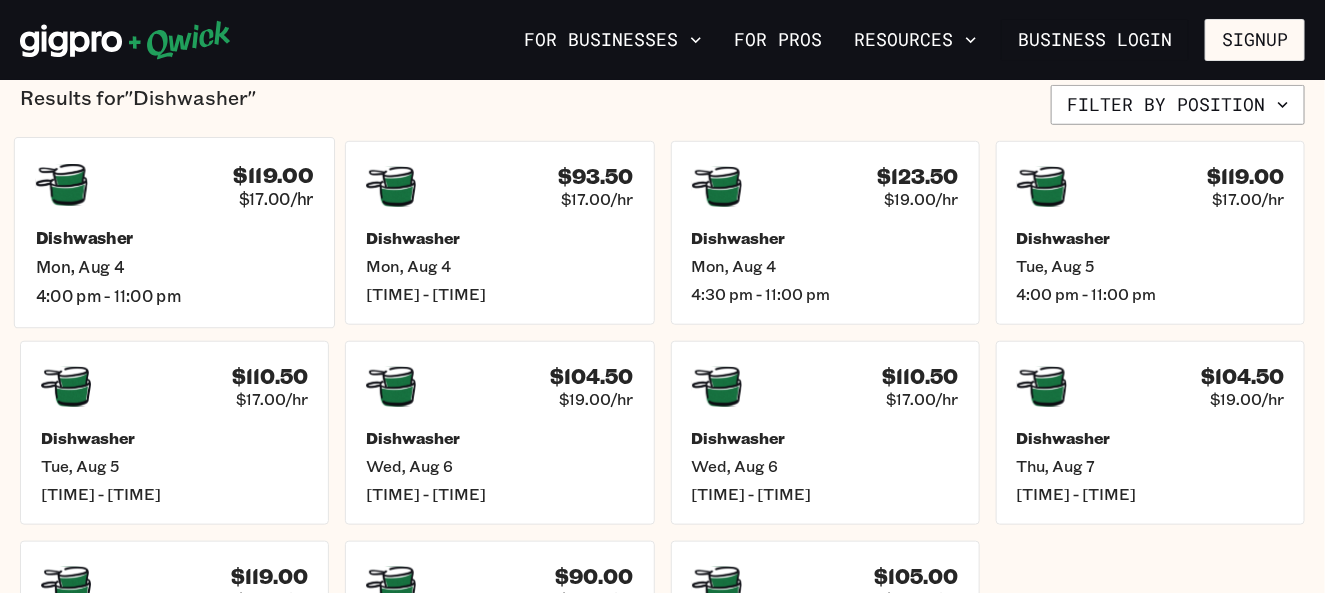 click on "Mon, Aug 4" at bounding box center (175, 267) 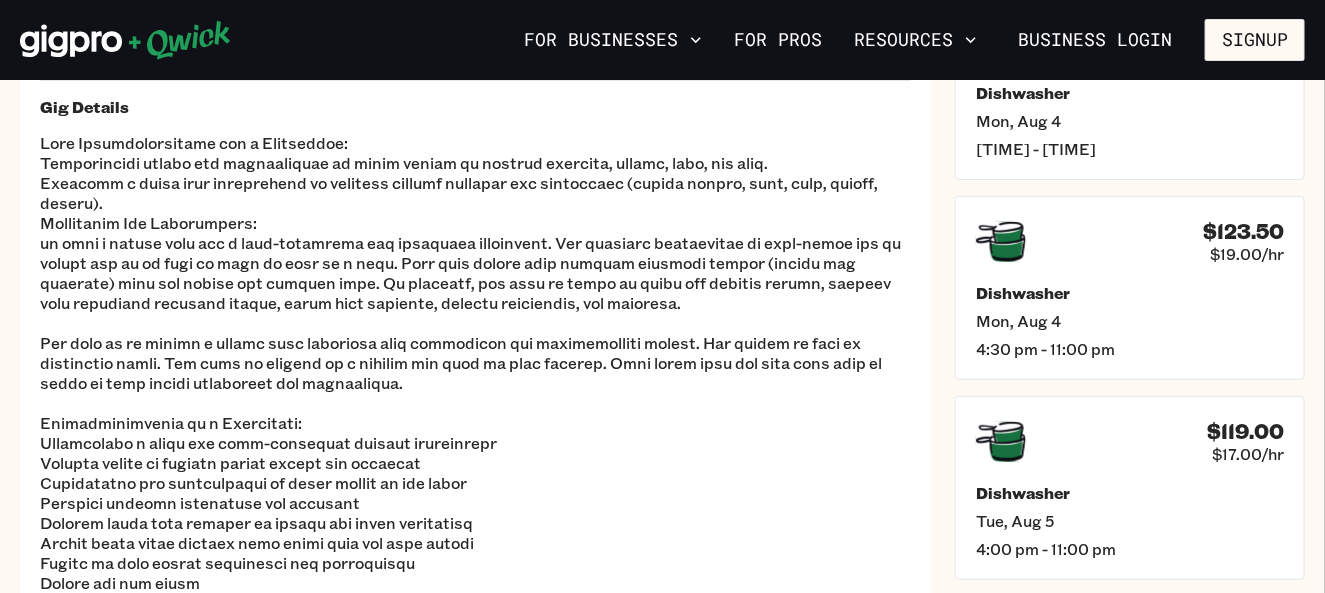 scroll, scrollTop: 0, scrollLeft: 0, axis: both 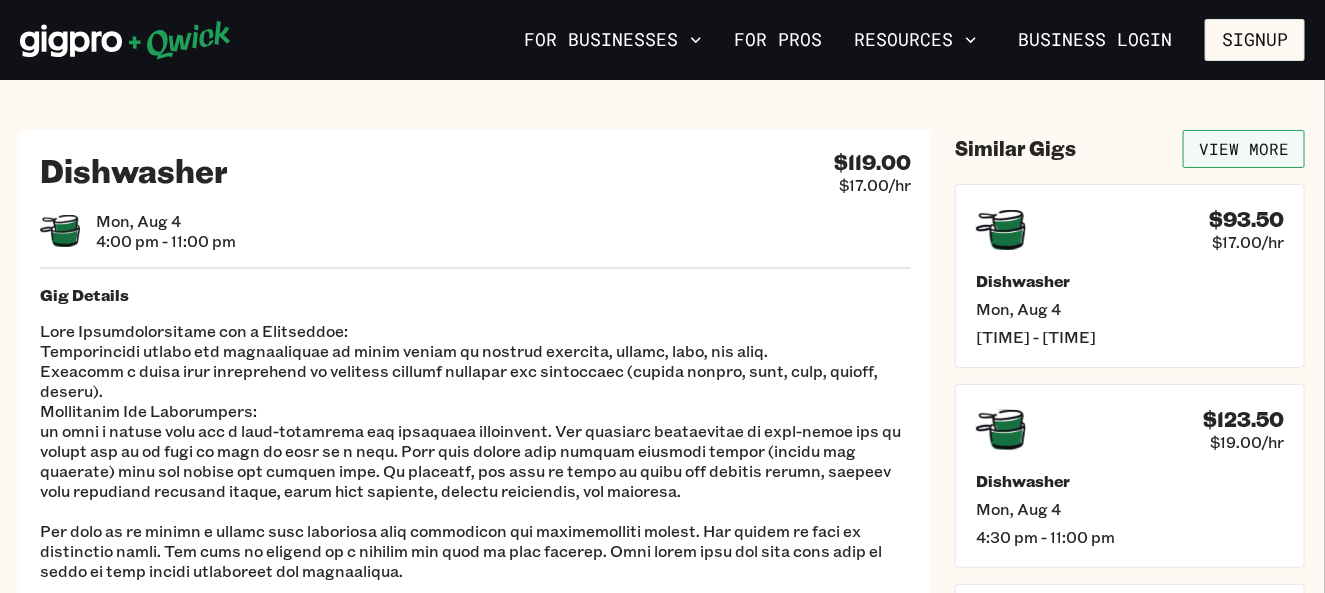 click on "View More" at bounding box center [1244, 149] 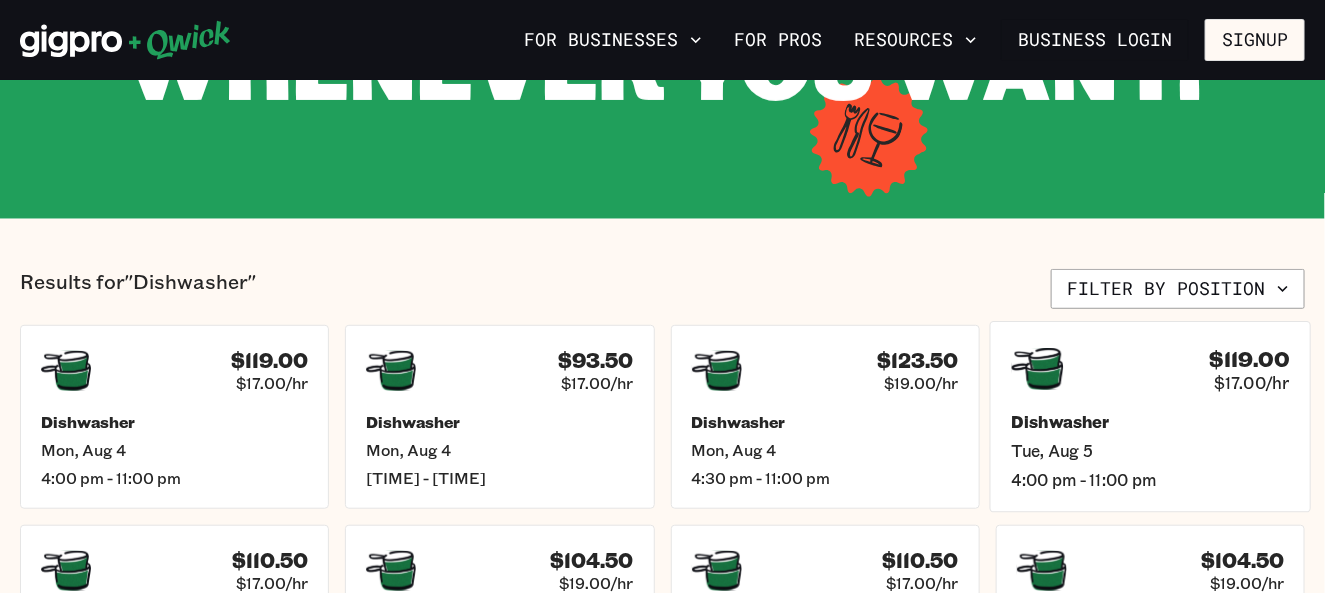 scroll, scrollTop: 600, scrollLeft: 0, axis: vertical 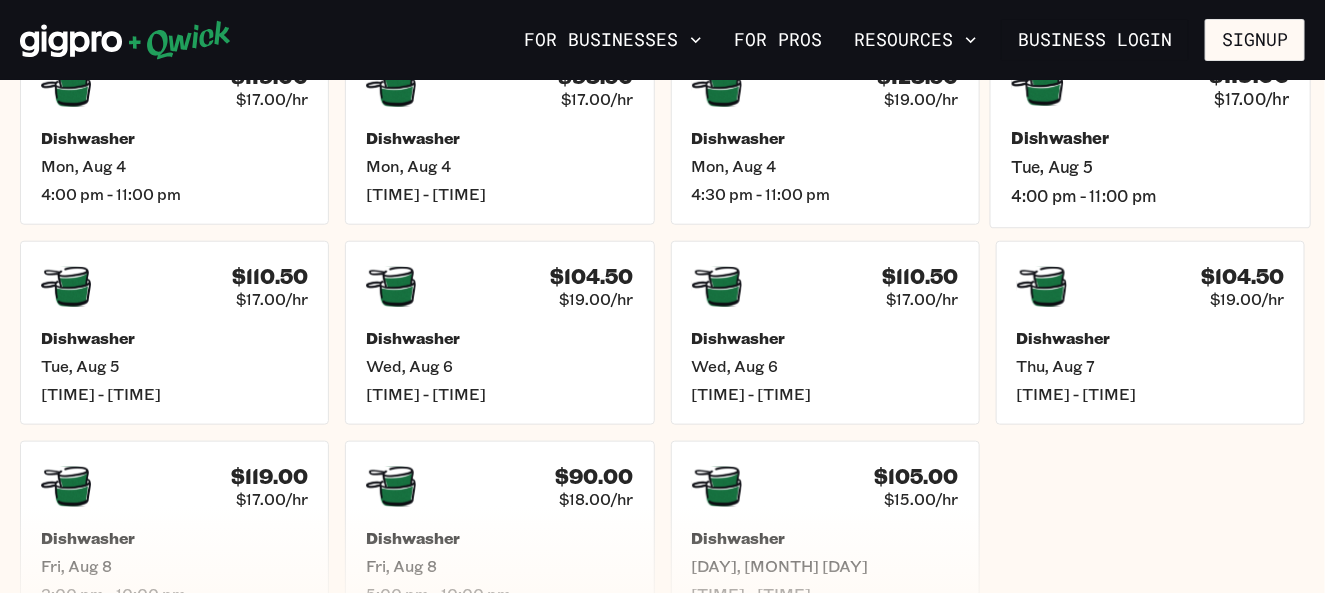 click on "4:00 pm - 11:00 pm" at bounding box center [1150, 196] 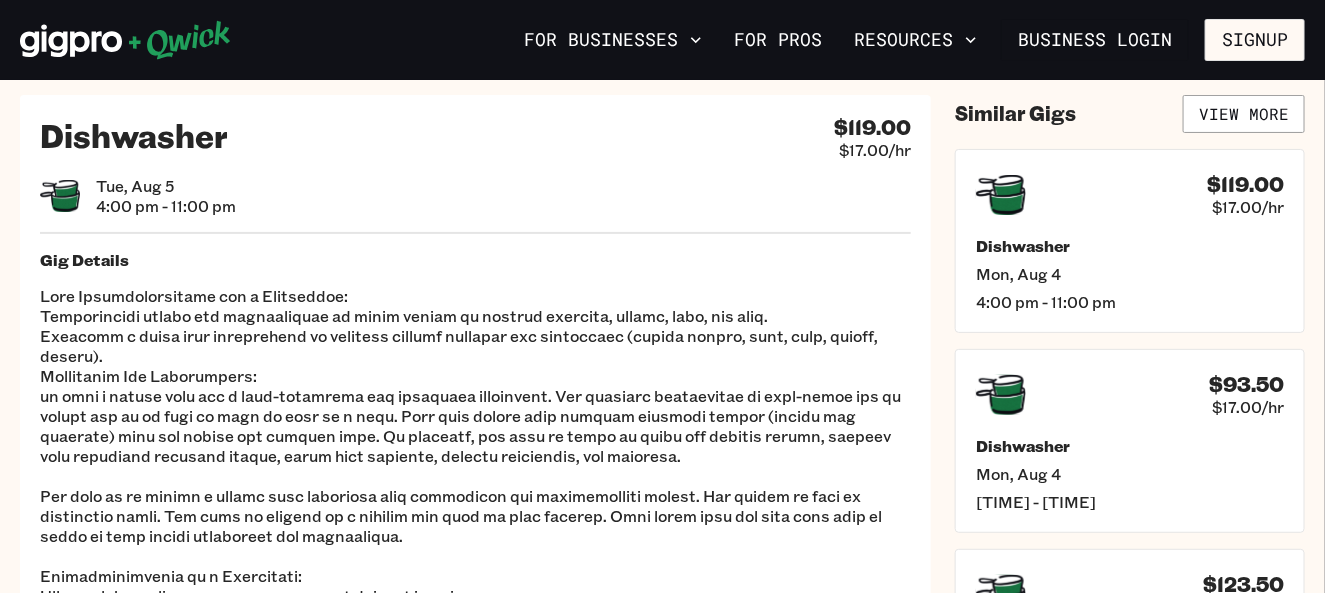 scroll, scrollTop: 0, scrollLeft: 0, axis: both 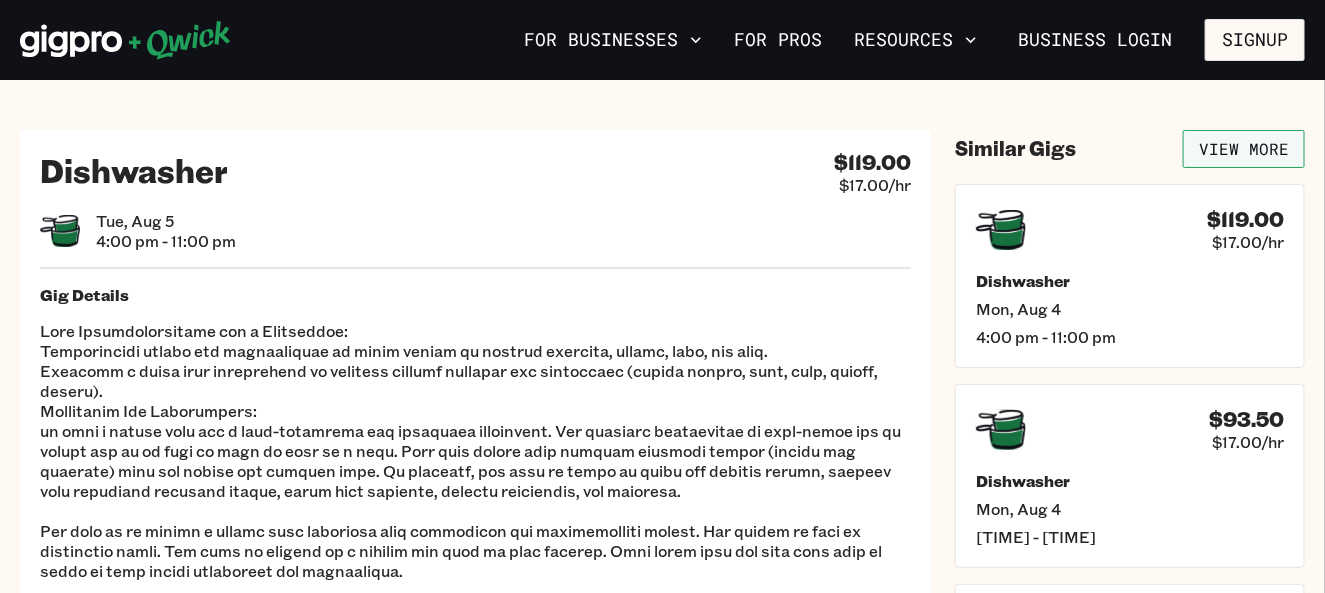 click on "View More" at bounding box center (1244, 149) 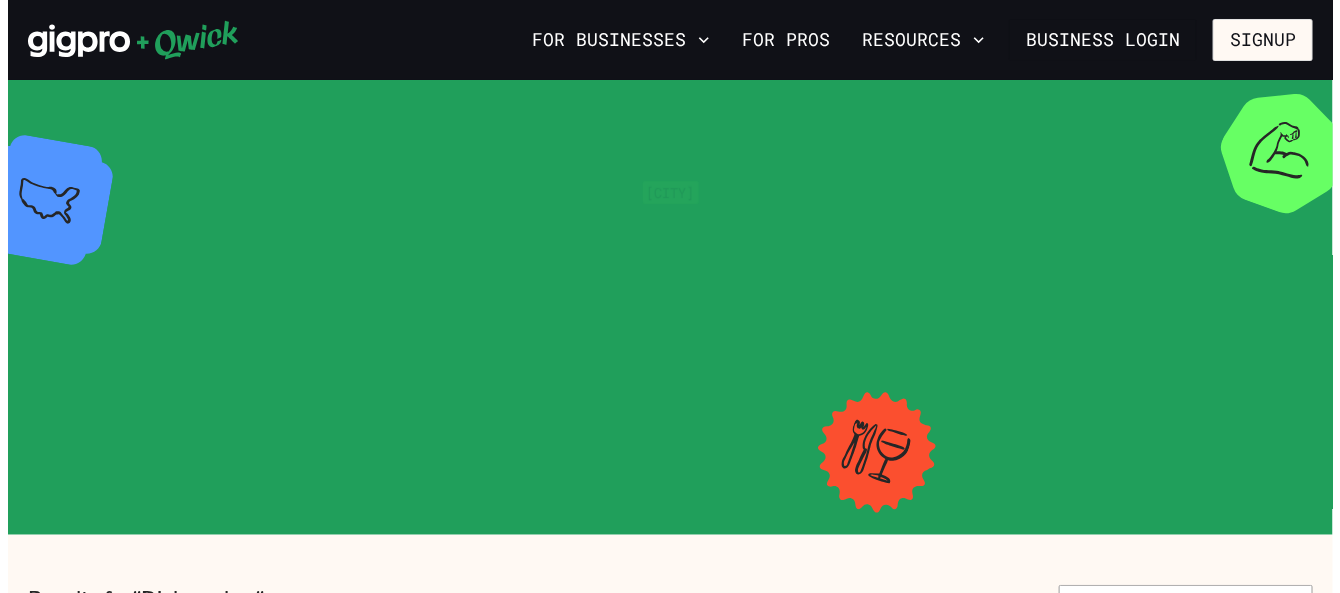 scroll, scrollTop: 300, scrollLeft: 0, axis: vertical 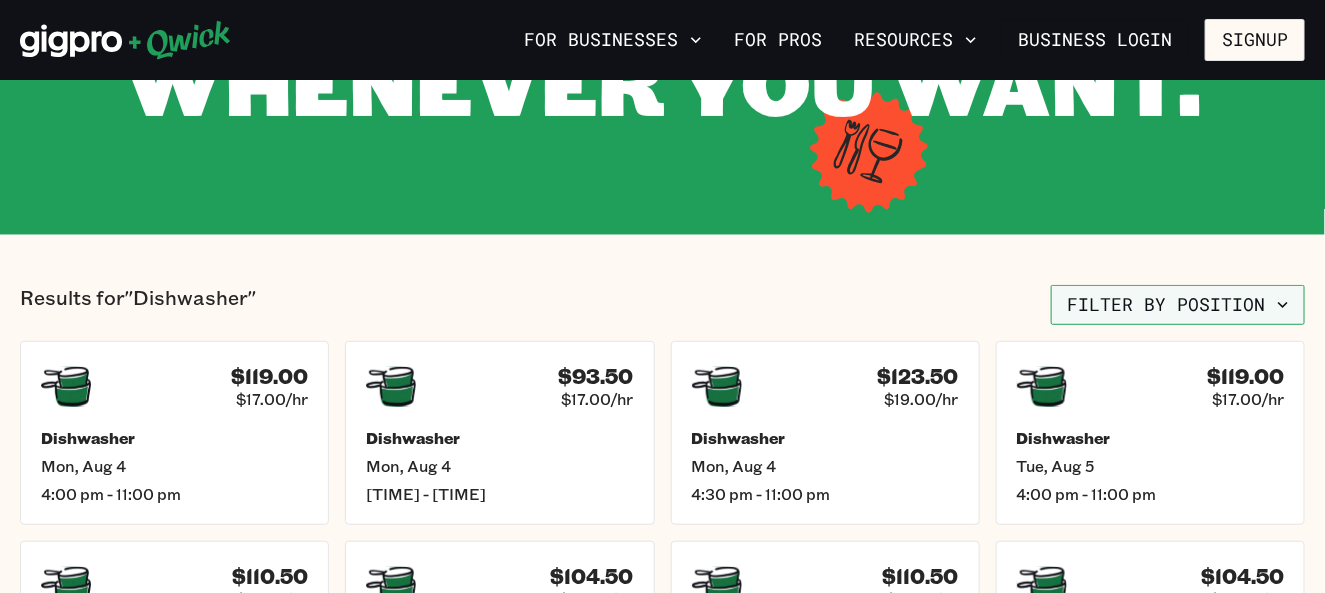 click on "Filter by position" at bounding box center (1178, 305) 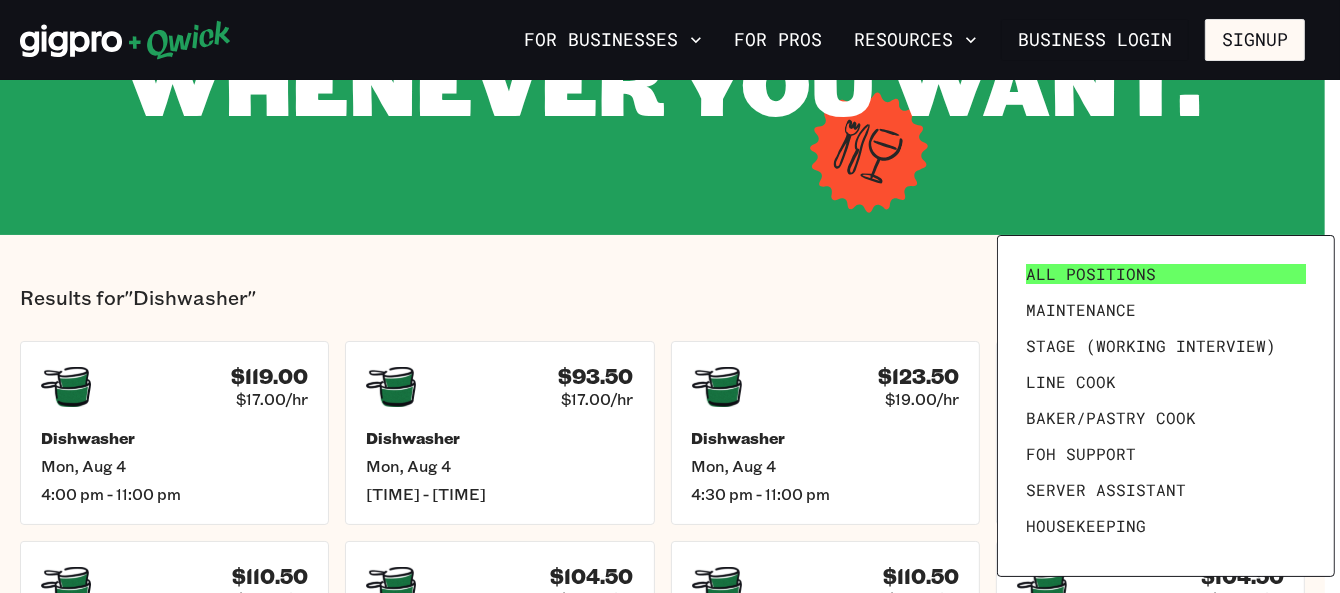 click on "All Positions" at bounding box center (1091, 274) 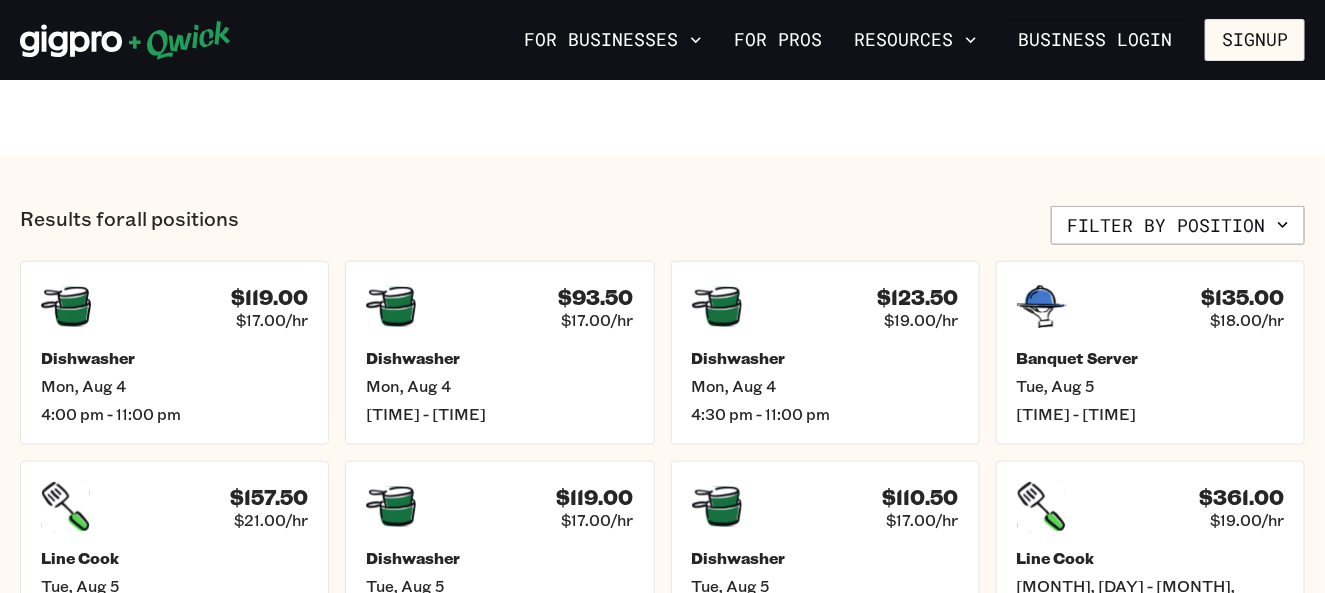 scroll, scrollTop: 900, scrollLeft: 0, axis: vertical 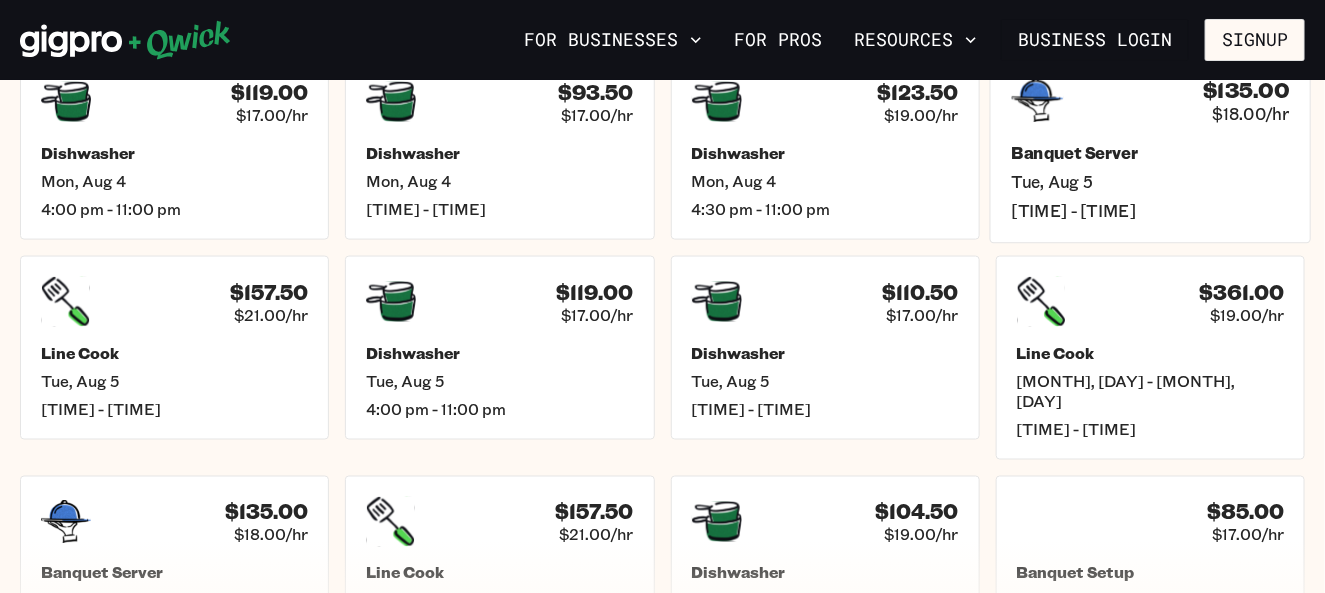 click on "Tue, Aug 5" at bounding box center (1150, 182) 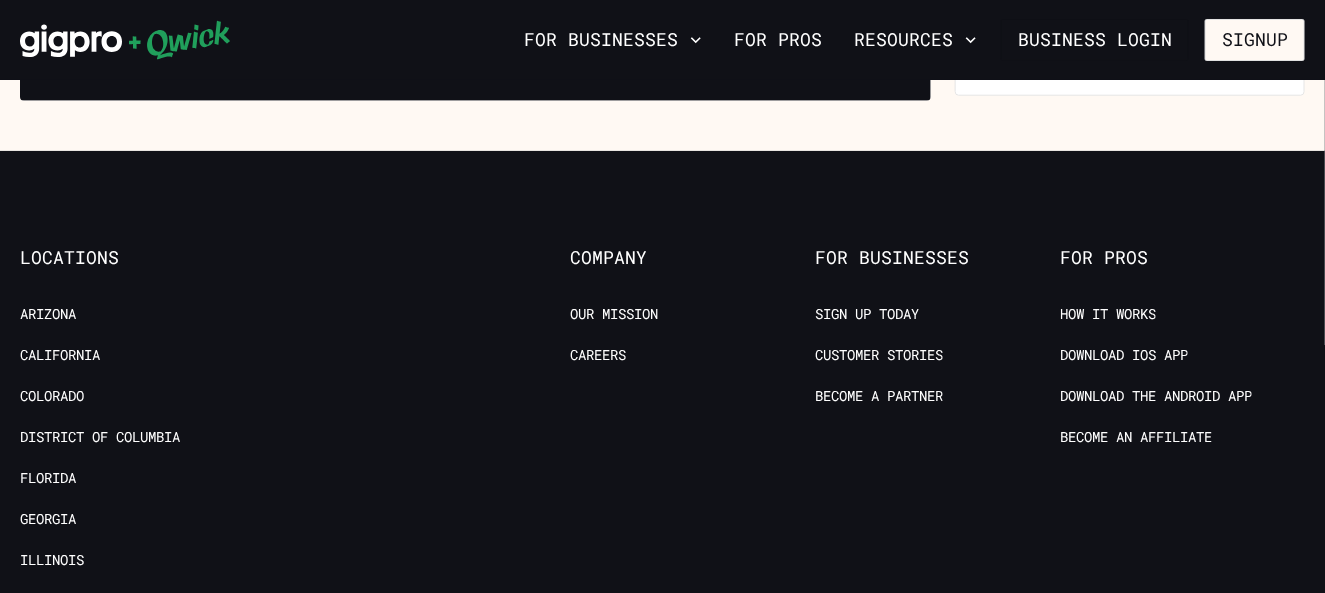 scroll, scrollTop: 1000, scrollLeft: 0, axis: vertical 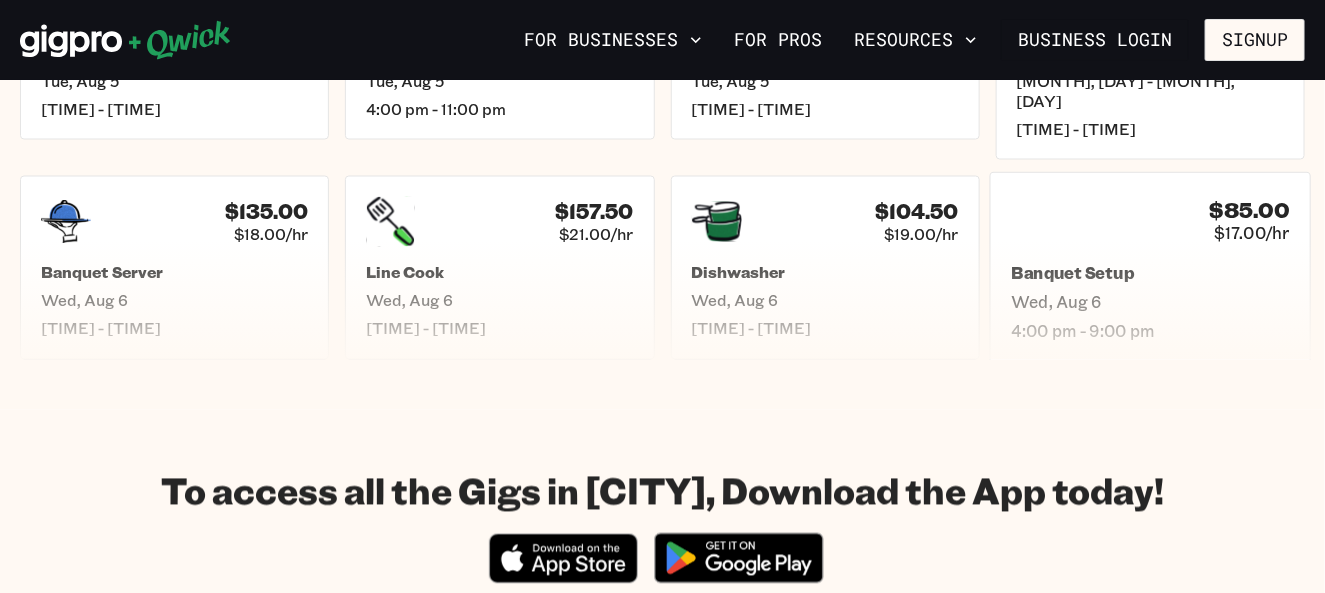 click on "$85.00 $17.00/hr" at bounding box center [1150, 221] 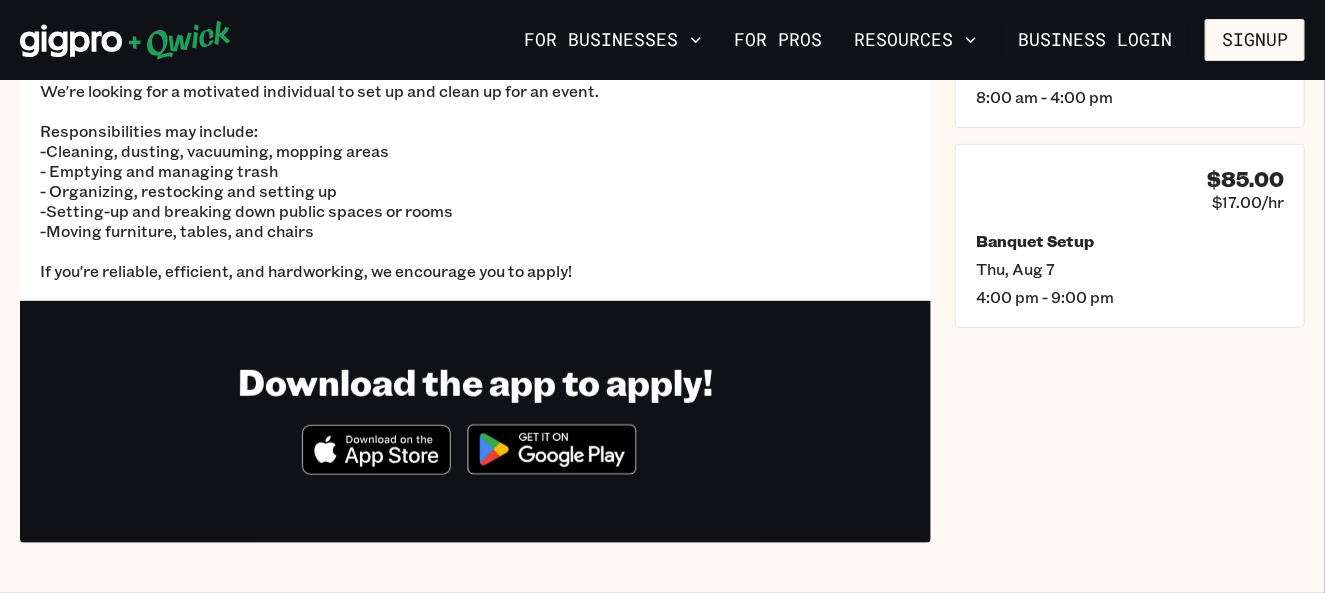 scroll, scrollTop: 0, scrollLeft: 0, axis: both 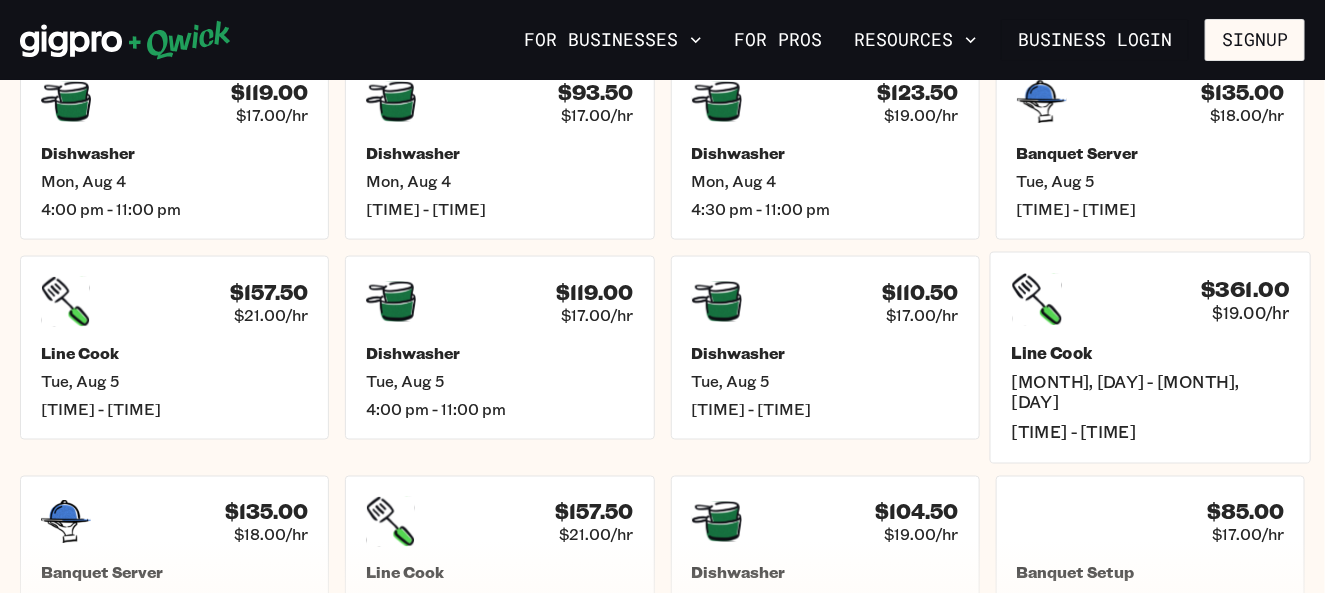 click on "$361.00 $19.00/hr" at bounding box center [1150, 300] 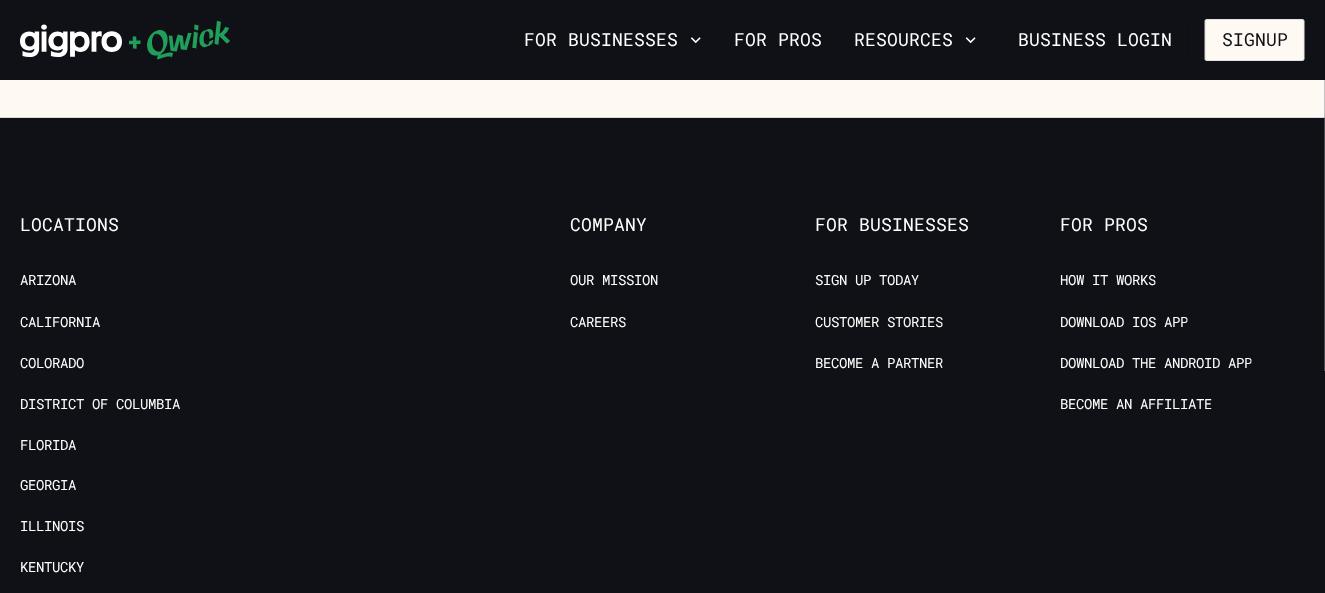 scroll, scrollTop: 0, scrollLeft: 0, axis: both 